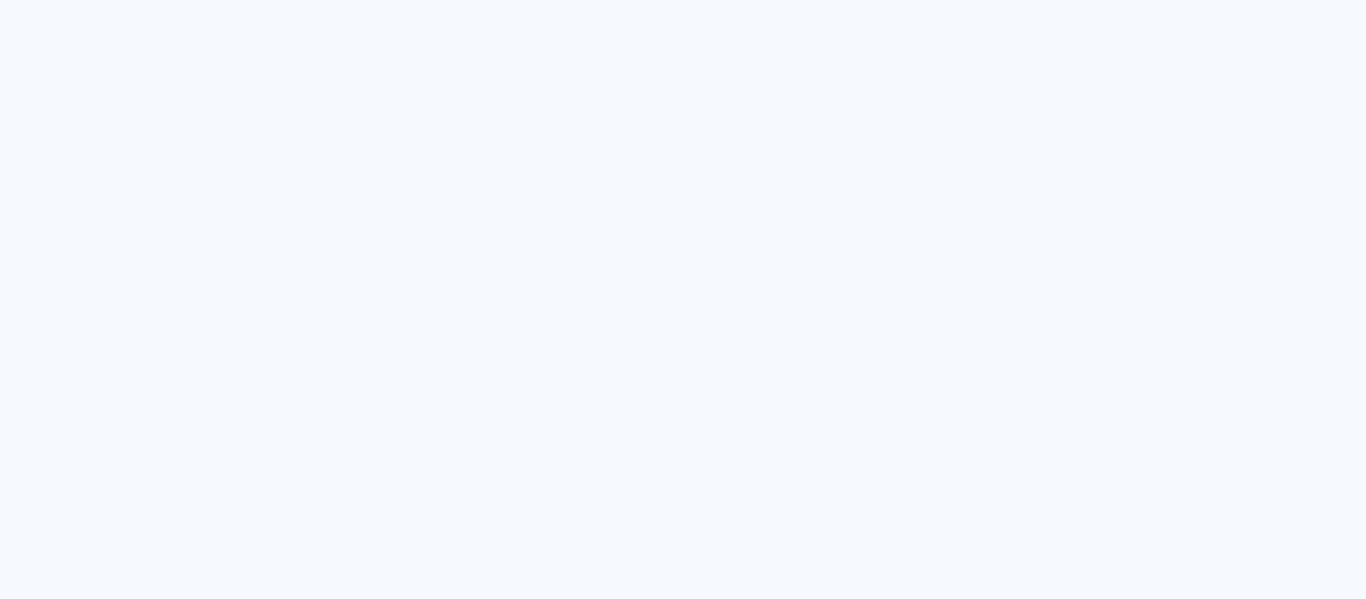 scroll, scrollTop: 0, scrollLeft: 0, axis: both 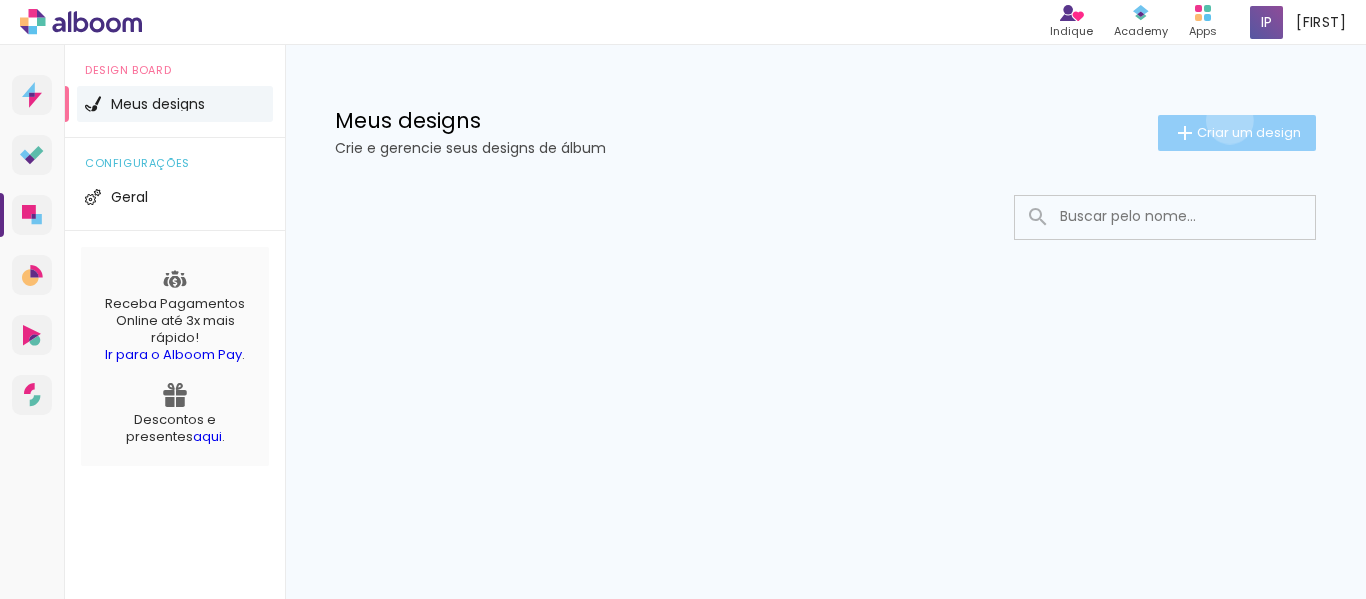 click on "Criar um design" 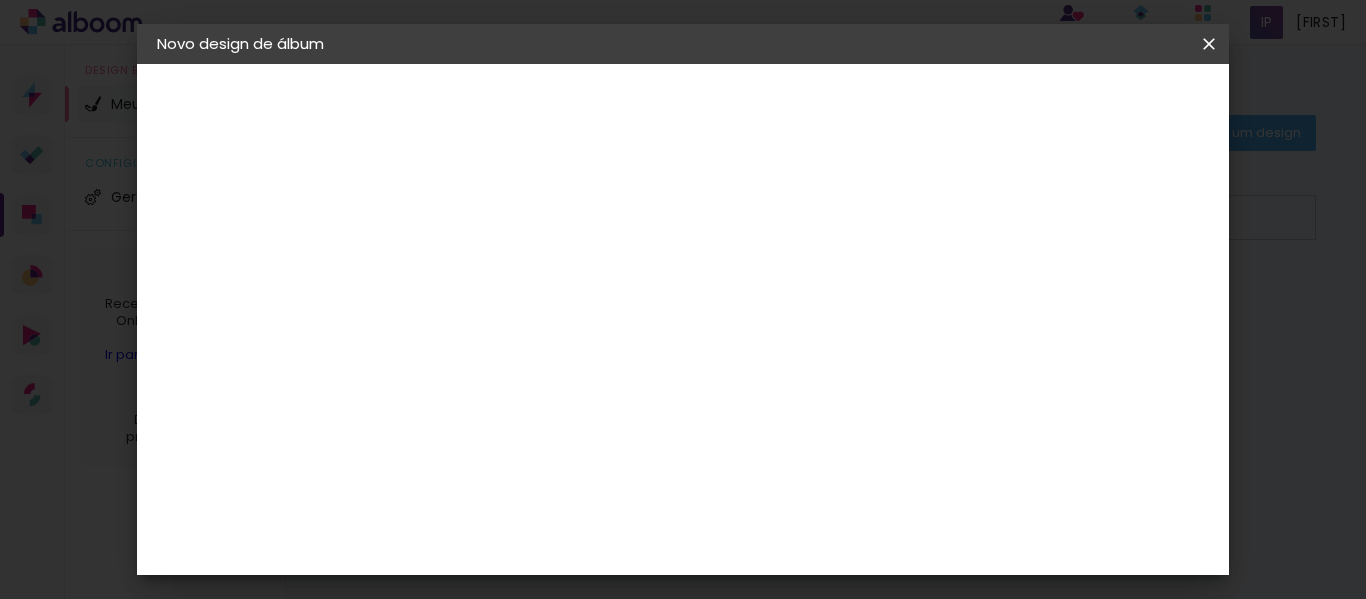 click at bounding box center [484, 268] 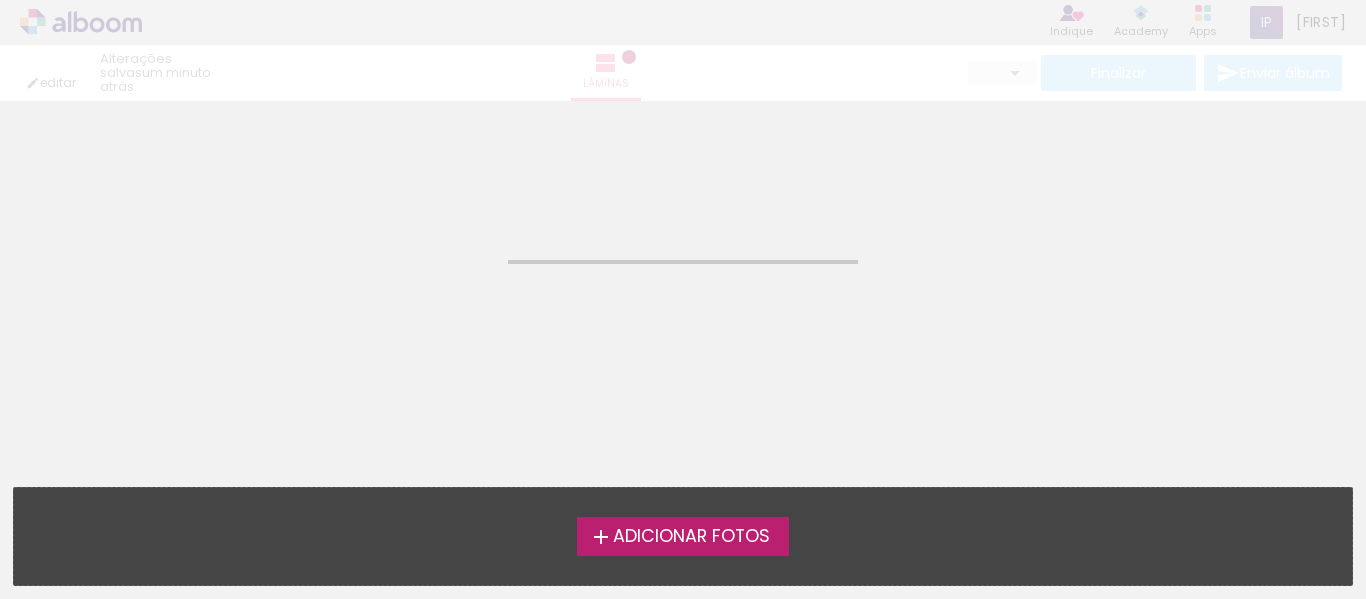 click on "Adicionar Fotos" at bounding box center (691, 537) 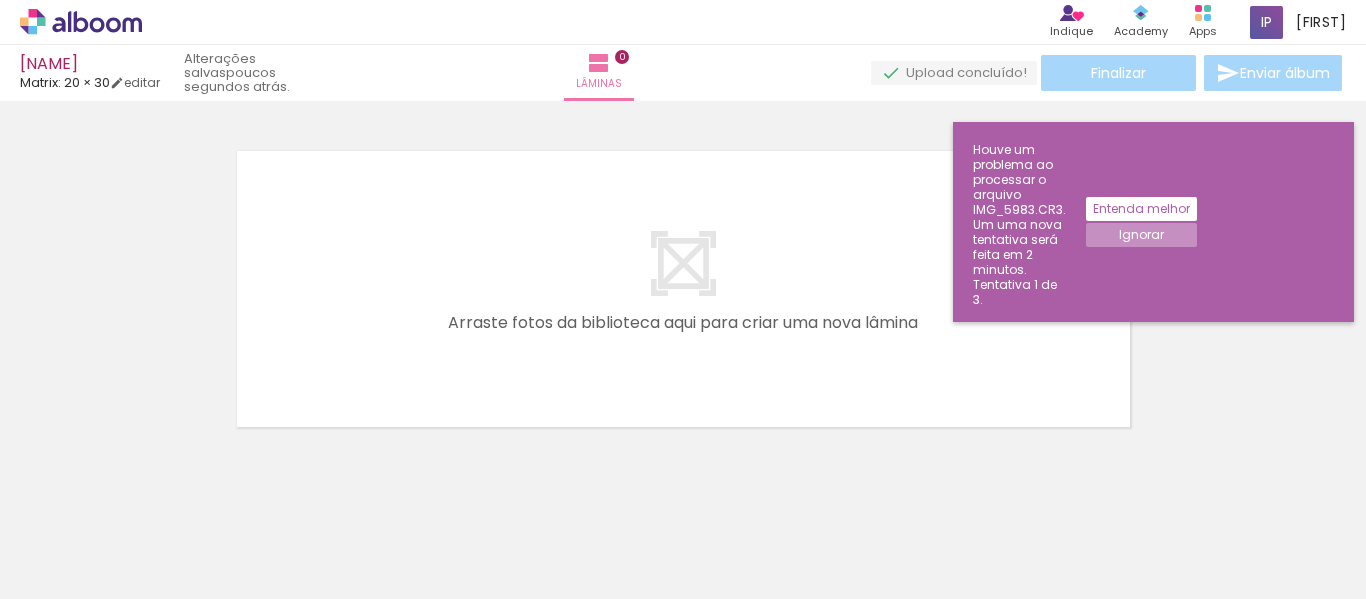 scroll, scrollTop: 26, scrollLeft: 0, axis: vertical 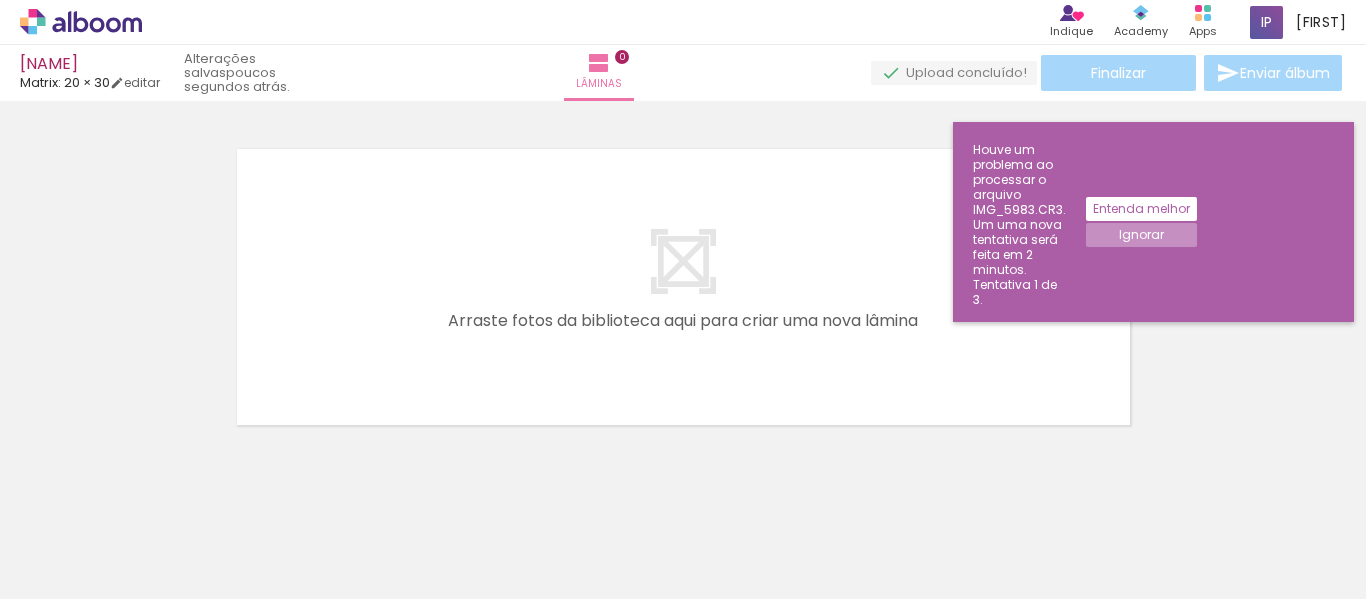 drag, startPoint x: 215, startPoint y: 539, endPoint x: 350, endPoint y: 300, distance: 274.49225 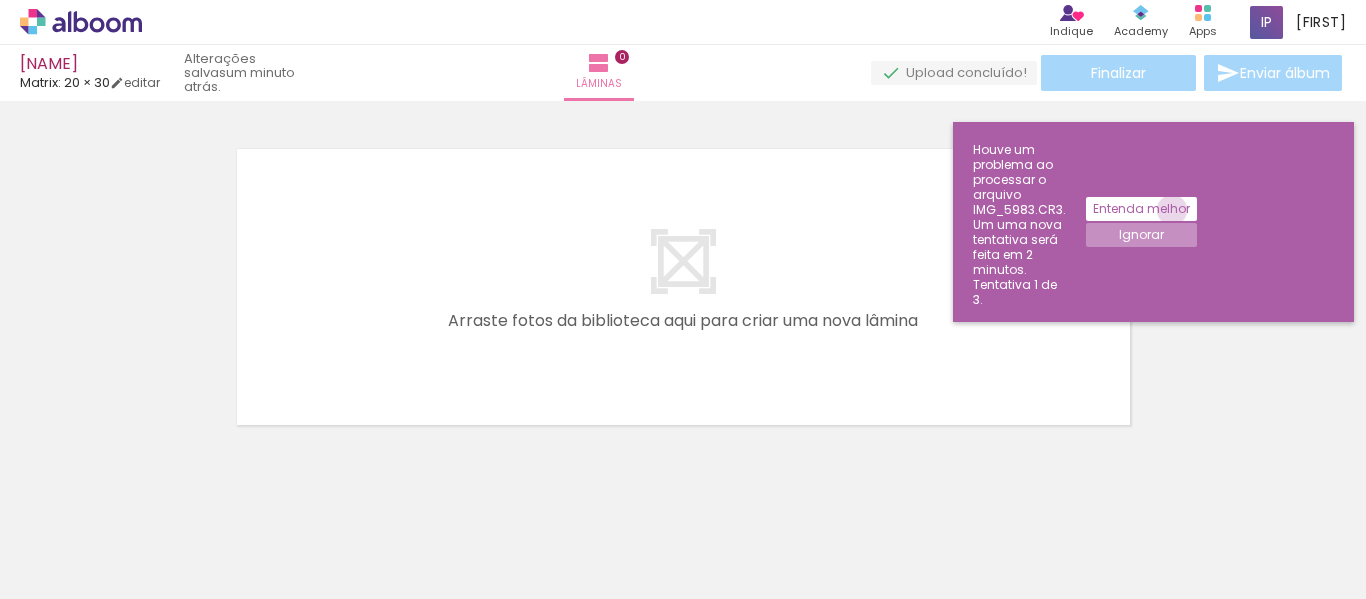 click on "Entenda melhor" 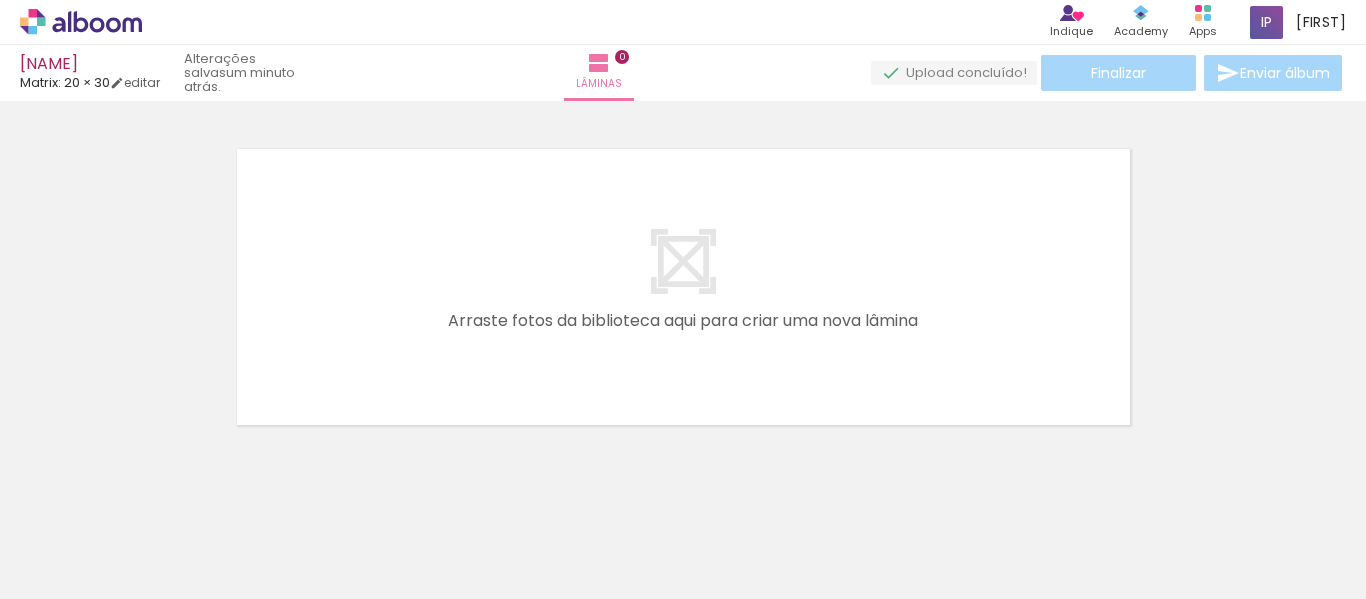 scroll, scrollTop: 0, scrollLeft: 820, axis: horizontal 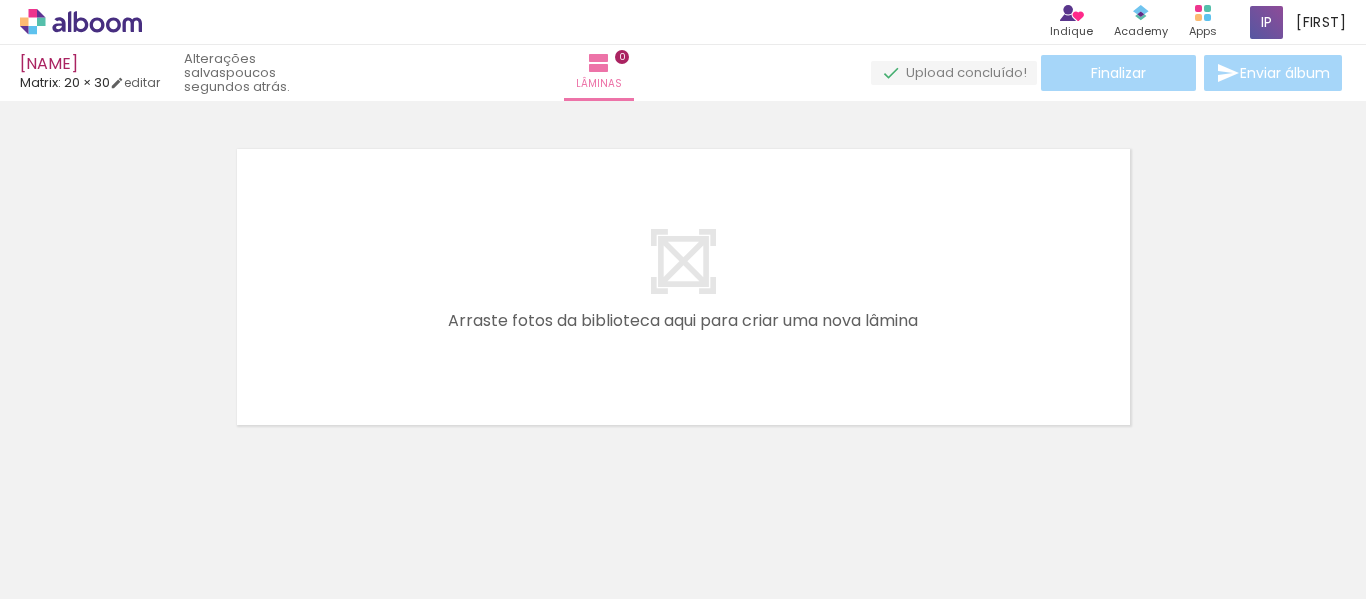 click 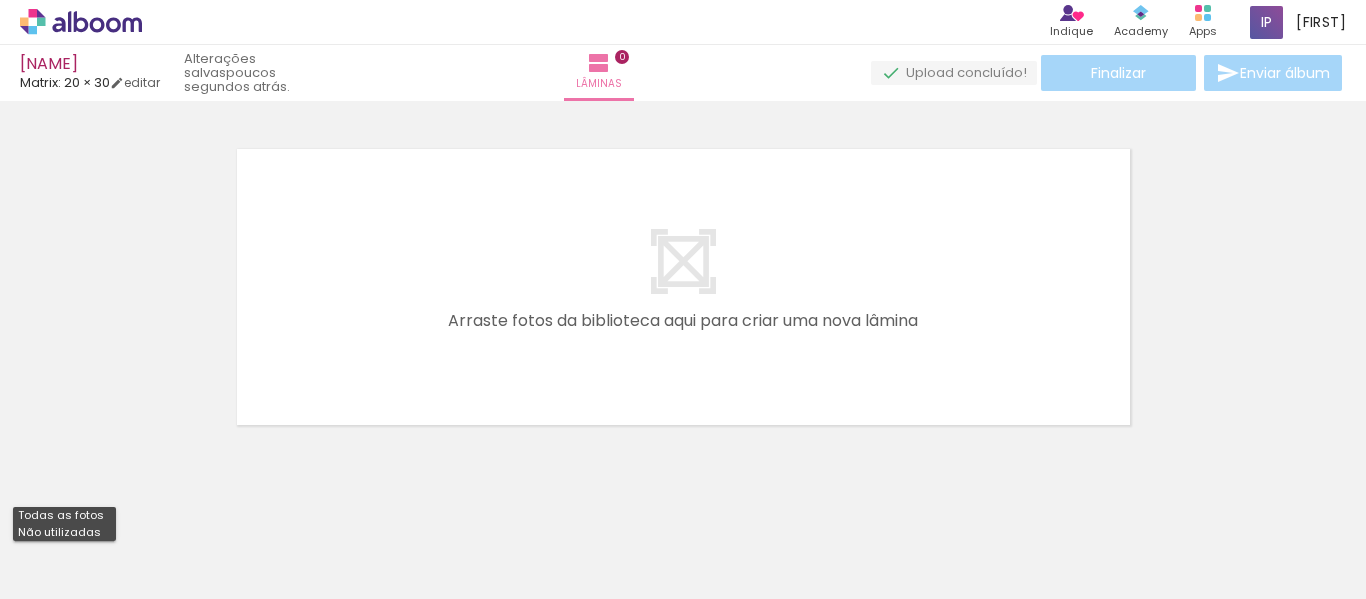 click on "Não utilizadas" at bounding box center (0, 0) 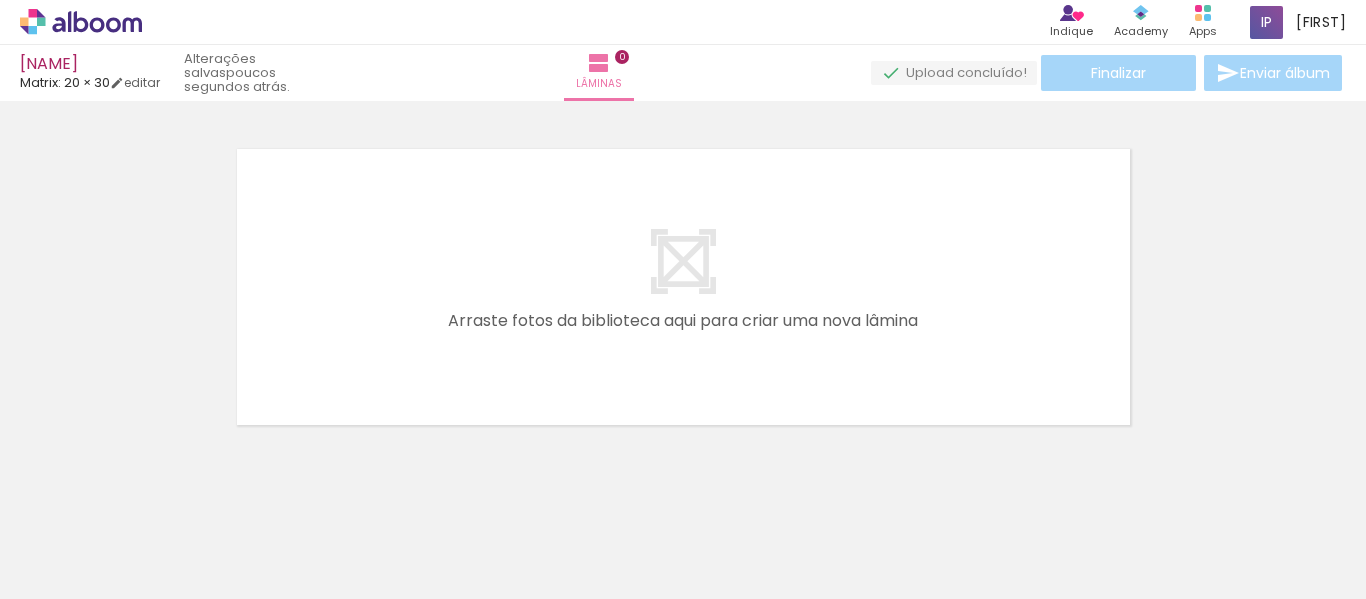 click on "Não utilizadas" at bounding box center (56, 554) 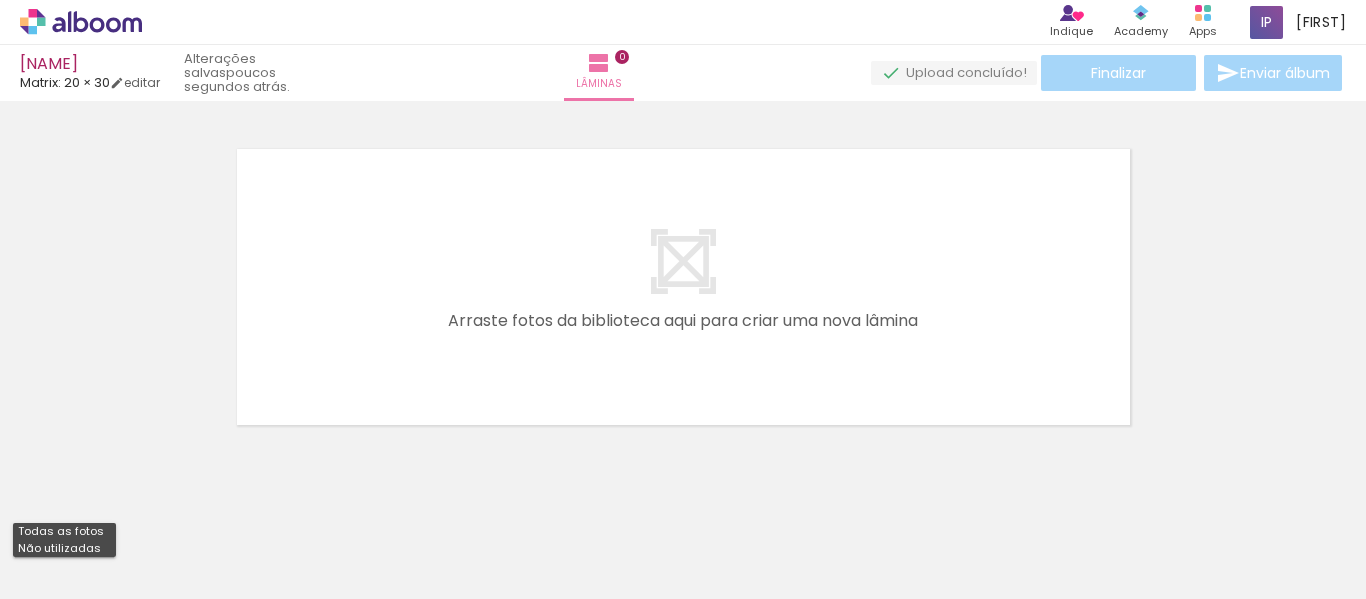 click on "Todas as fotos" at bounding box center [0, 0] 